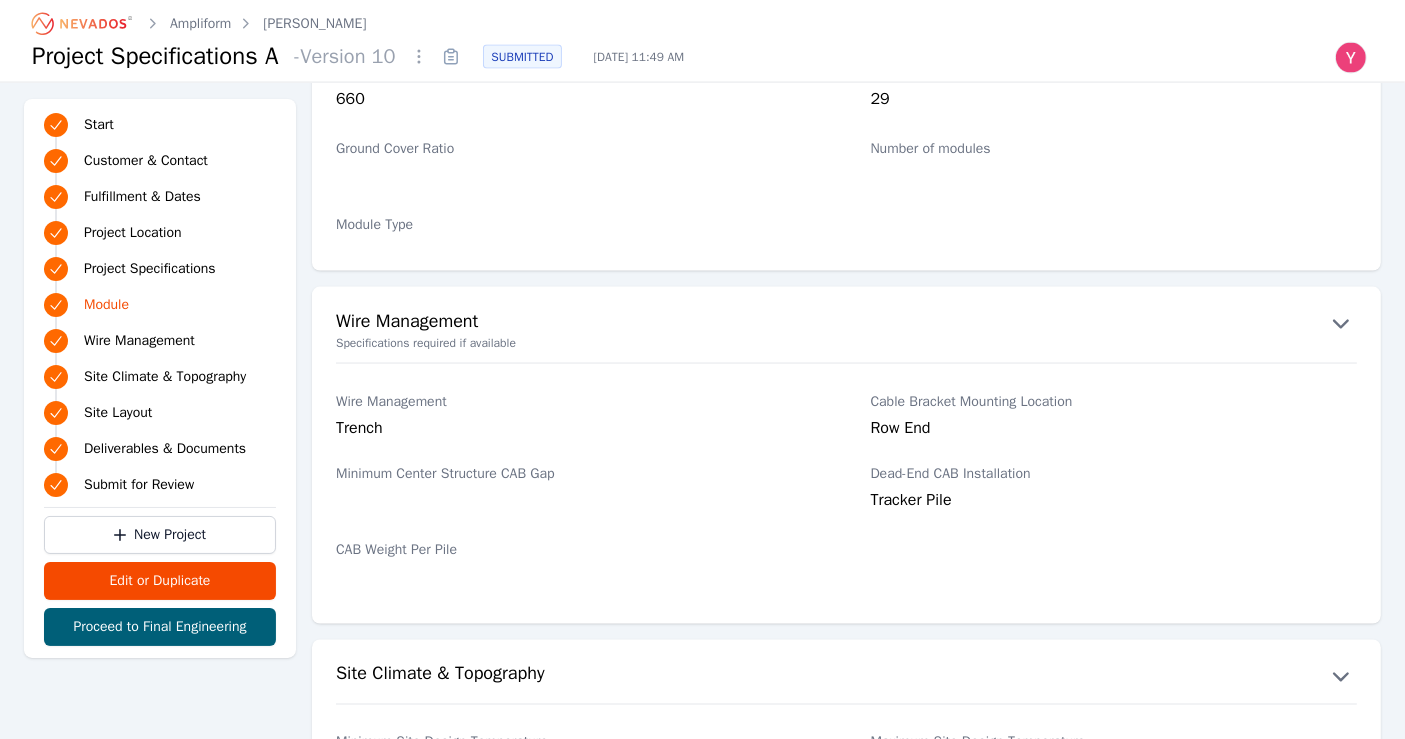 scroll, scrollTop: 3109, scrollLeft: 0, axis: vertical 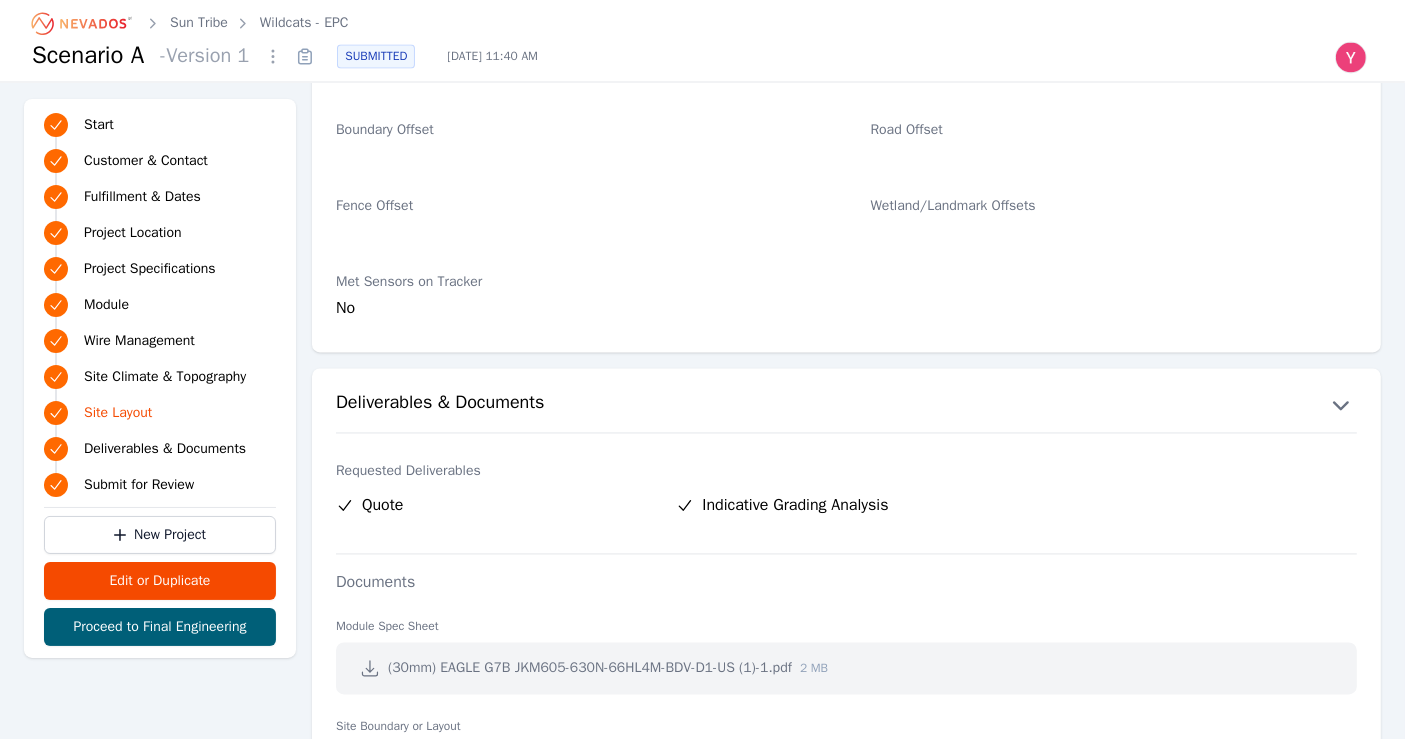 click on "Customer & Contact Project Name   Wildcats - EPC   Organization Name   Sun Tribe   Customer Type   EPC Developer Name   Terraform   Development Milestones   Interconnection PPA EPC Award Primary Contact Name   tom.griffin@suntribesolar.com   Primary Contact Email   tom.griffin@suntribesolar.com   Fulfillment & Dates Bid Scope   Structure and Foundation Nevados Supplier Base   USA Sales Tax   Exclude Proposal Needed By   2025-08-15   Expected Project PO   2025-08-19   First Material Onsite Delivery   2026-03-30   Commercial Operation   2026-08-31   Project Location Country   United States State   Virginia Latitude   37.07695340239207   º Longitude   -82.59270475389984   º Site Address   Orby Cantrell Highway, Wise County, VA 24279   Project Specifications Nevados will use applicable state codes to determine unspecified values Project Size   12.417   MWdc Design Wind Speed   103   mph Ground Snow Load   30   PSF Minimum Module Ground Clearance (leading edge)     ASCE 7 Version   ASCE 7-22 Risk Category   I" at bounding box center (846, -1215) 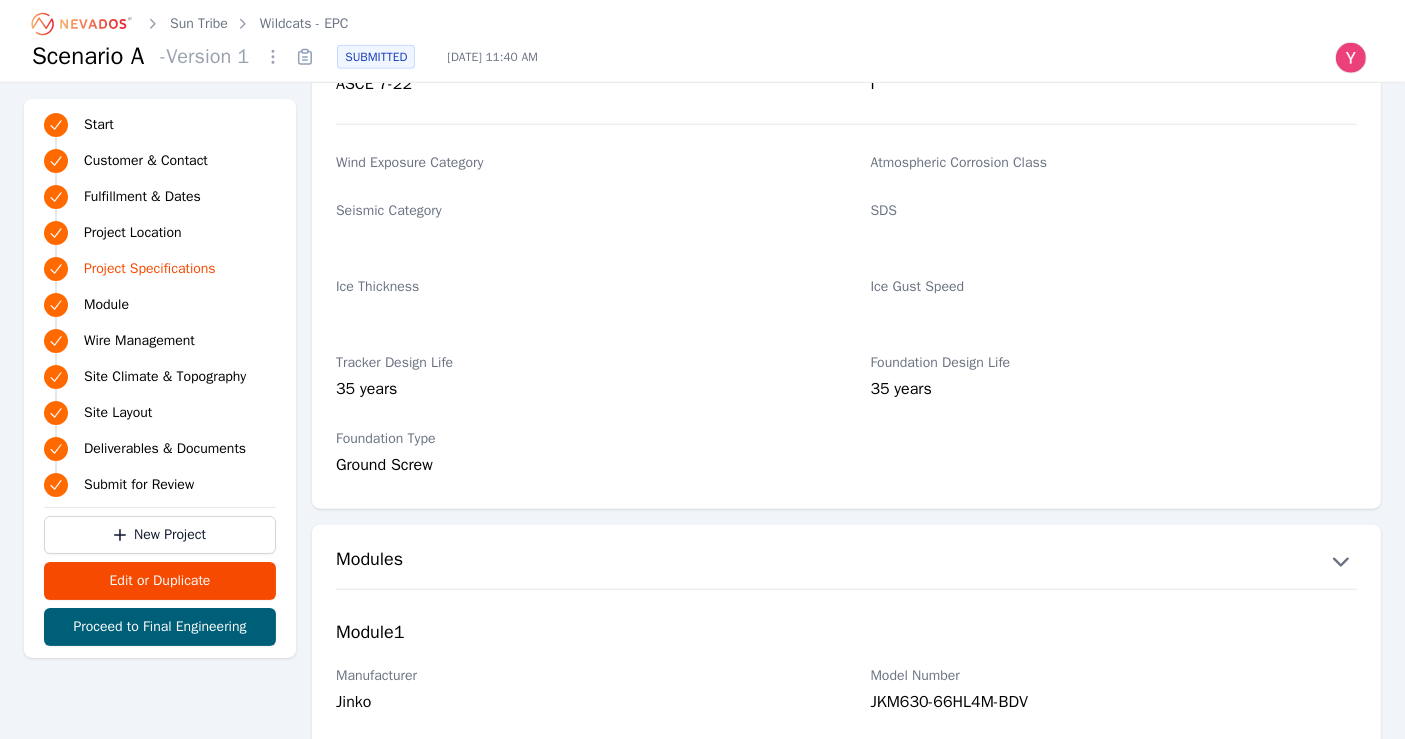 scroll, scrollTop: 1666, scrollLeft: 0, axis: vertical 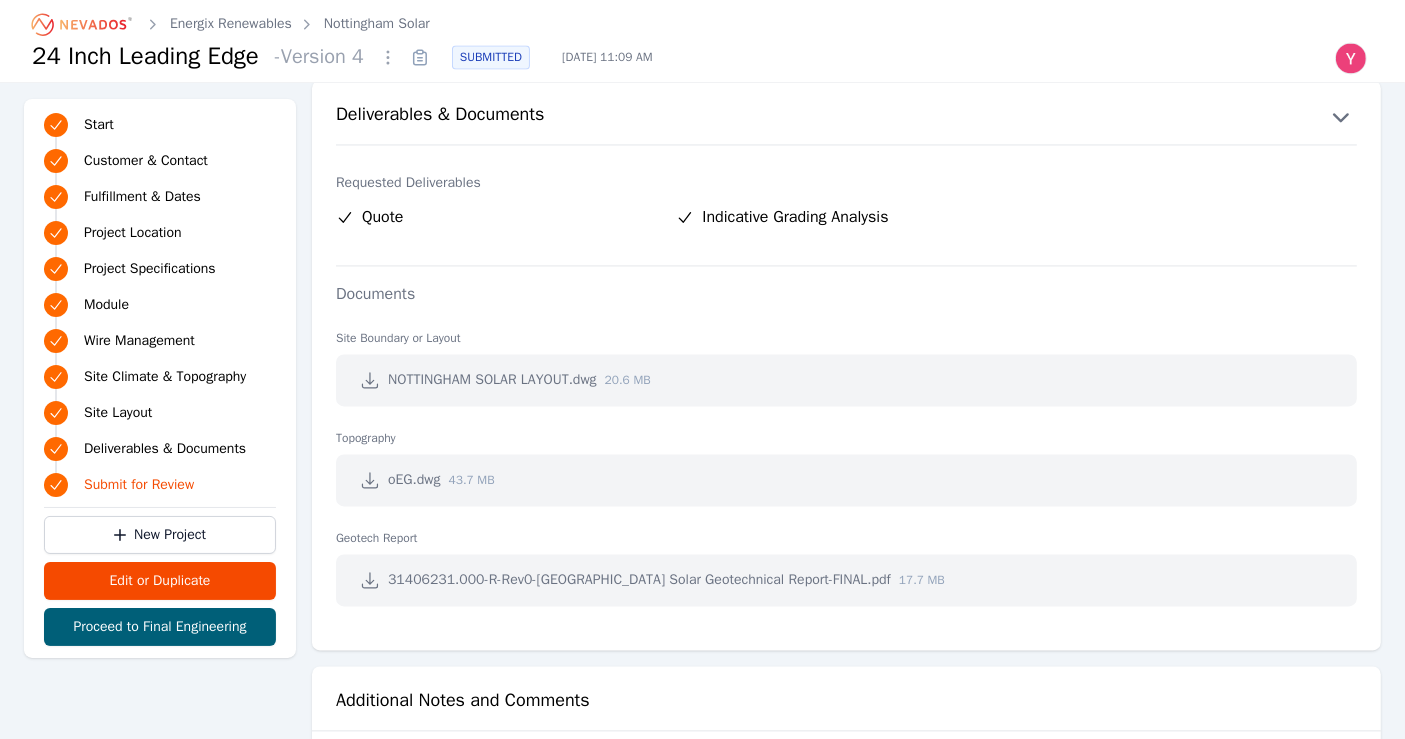 click 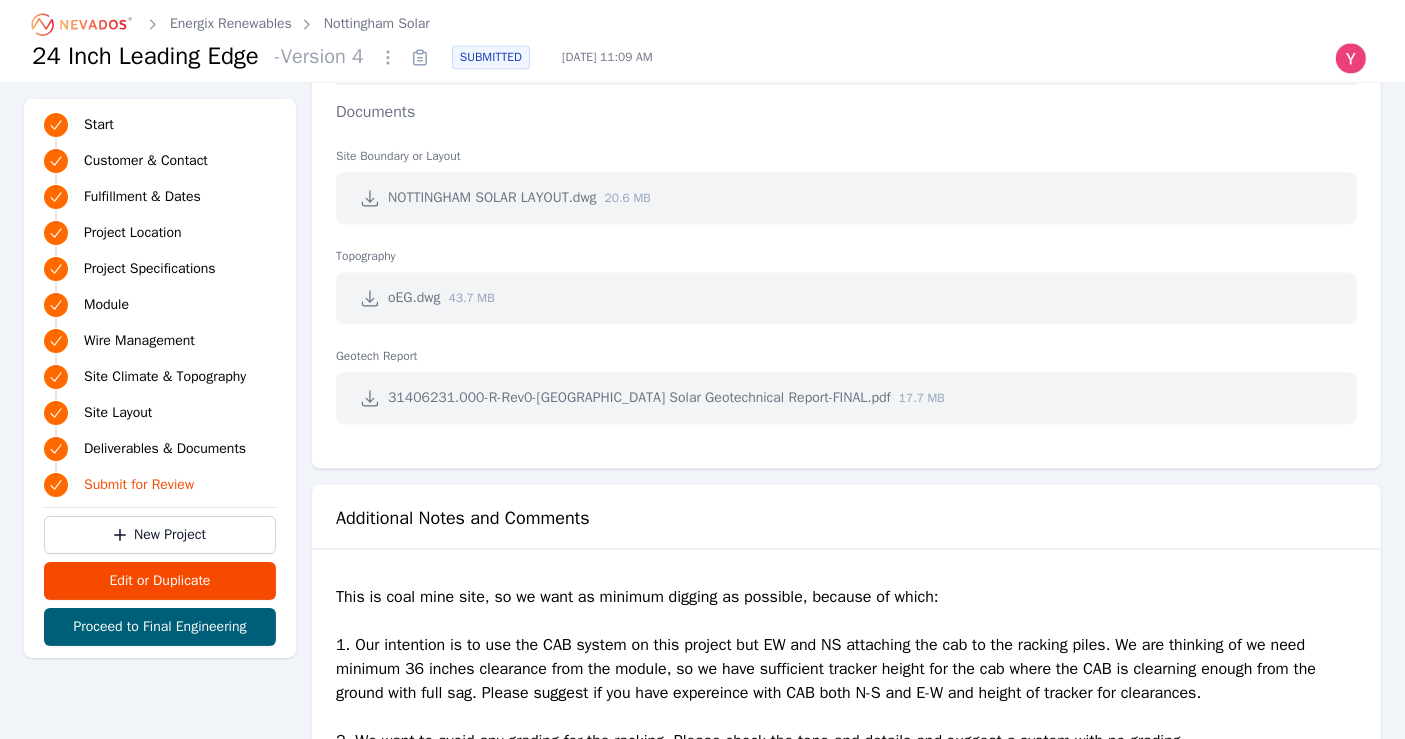 scroll, scrollTop: 4066, scrollLeft: 0, axis: vertical 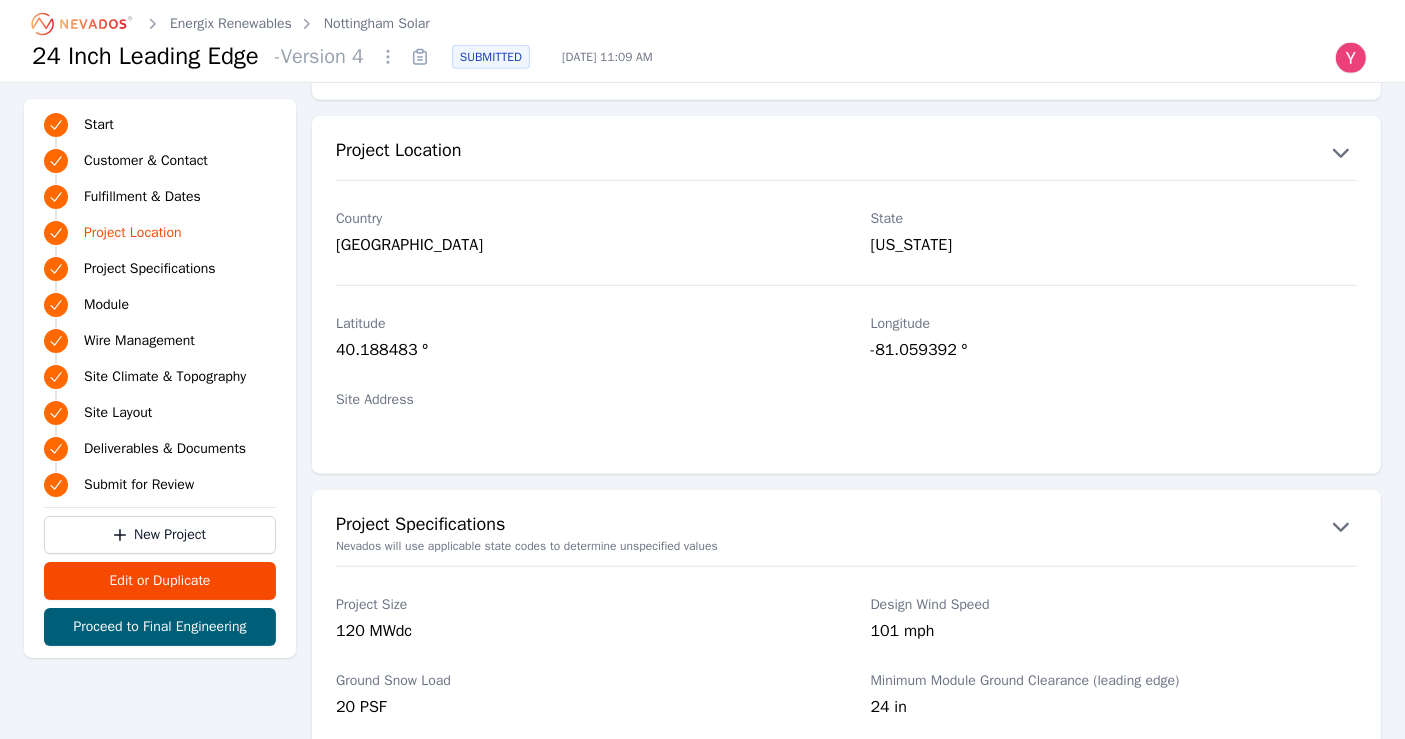 click on "120   MWdc" at bounding box center (579, 633) 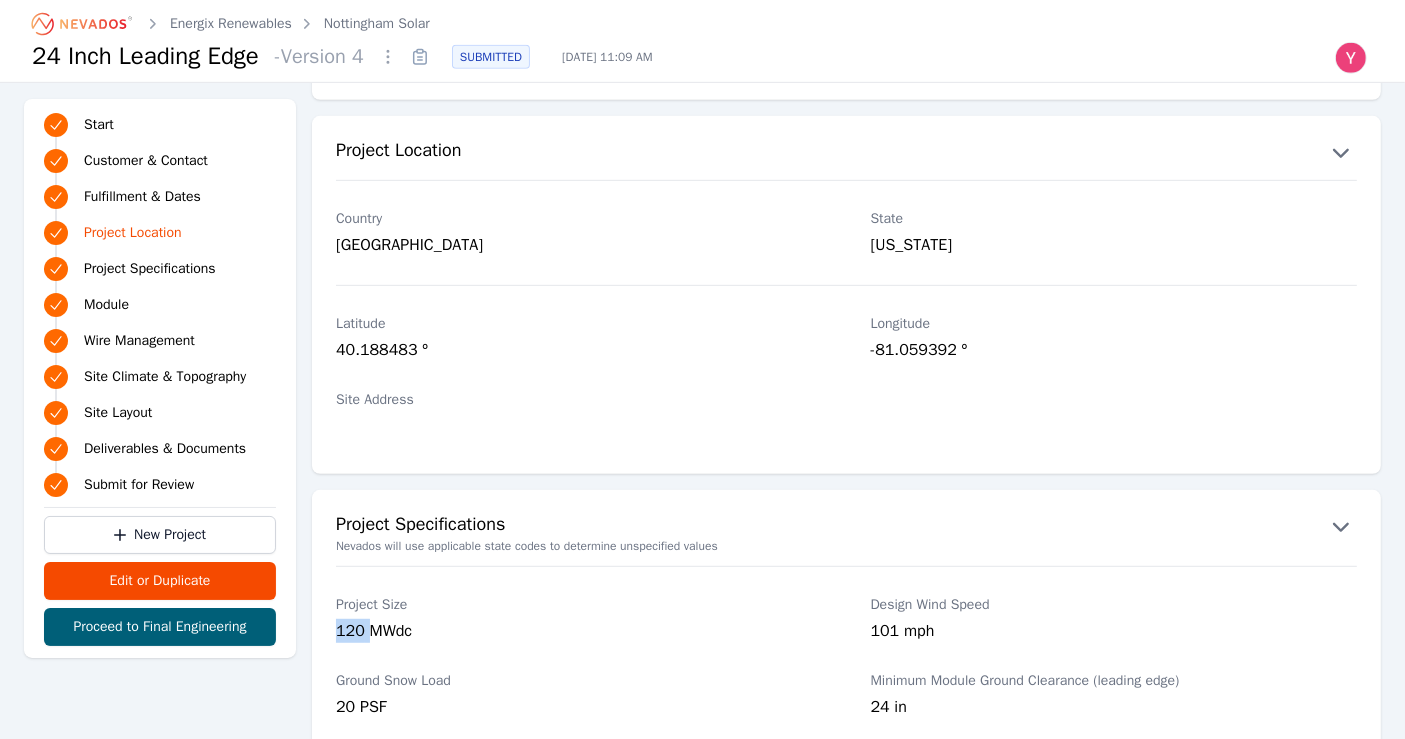 click on "120   MWdc" at bounding box center (579, 633) 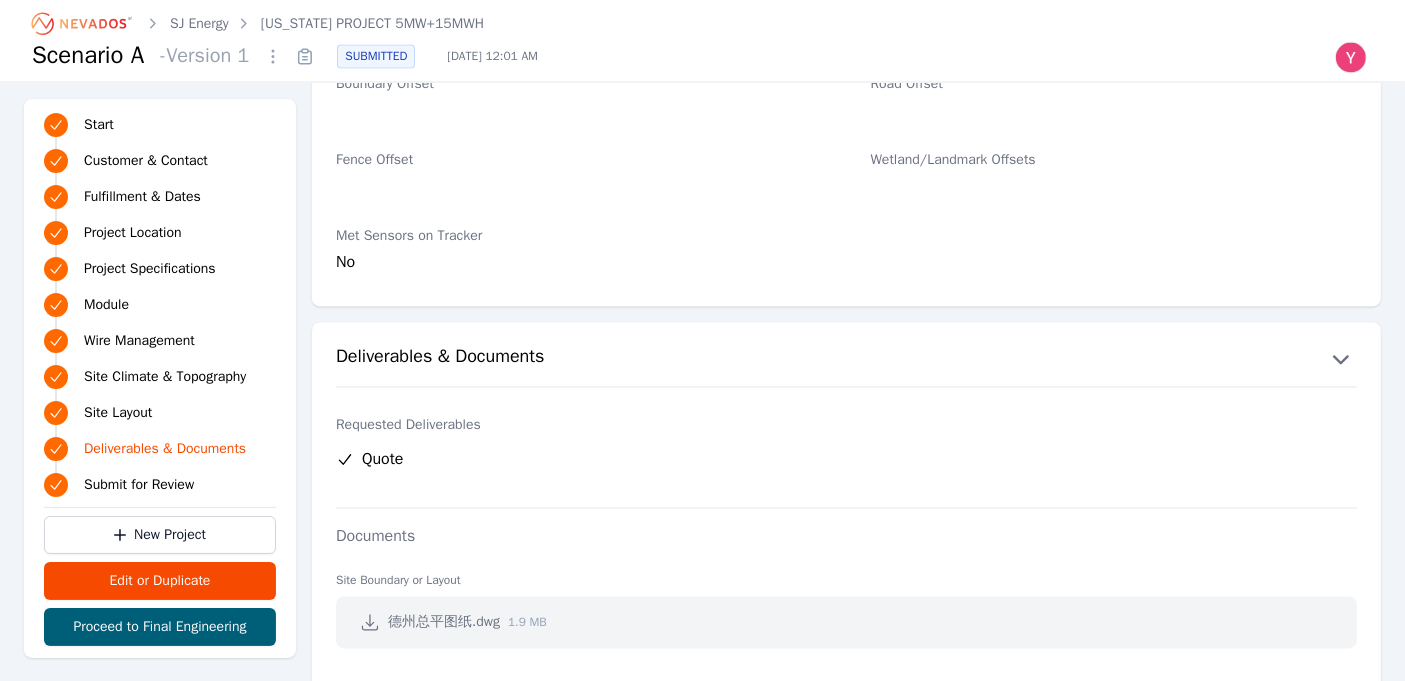 scroll, scrollTop: 3888, scrollLeft: 0, axis: vertical 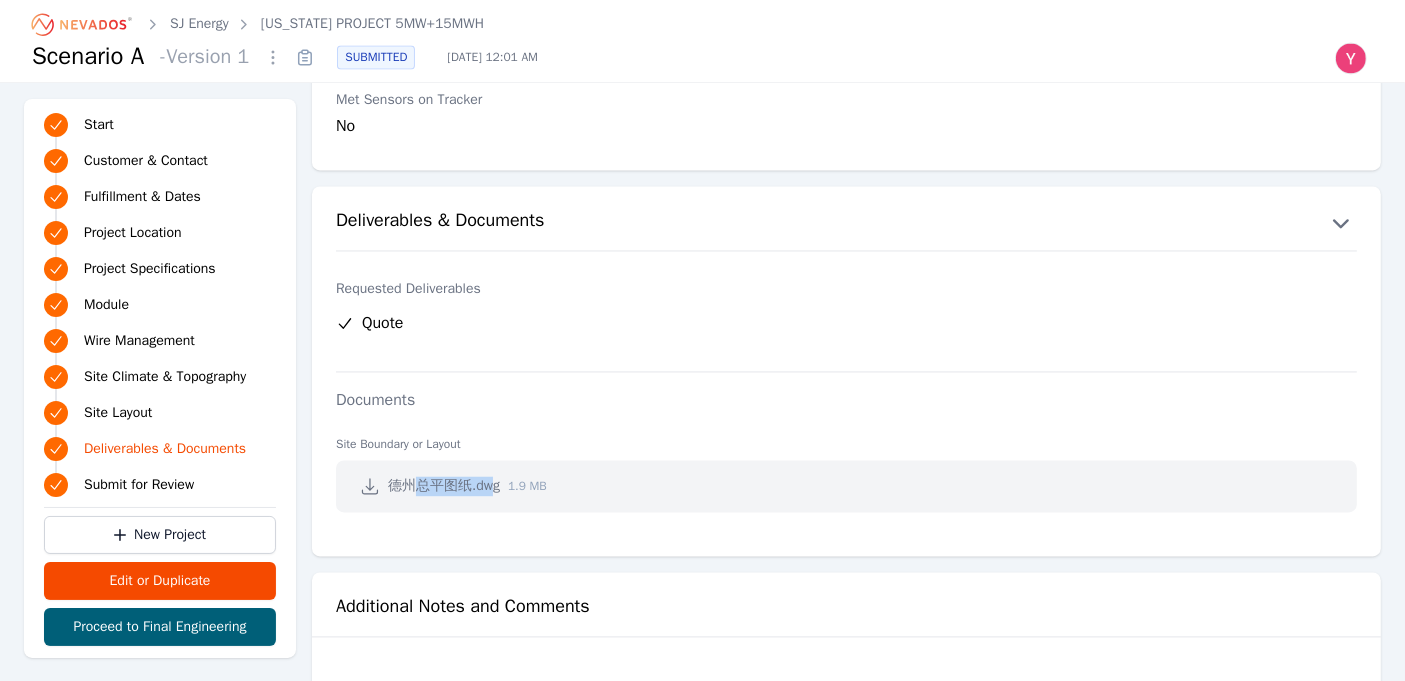 drag, startPoint x: 493, startPoint y: 483, endPoint x: 410, endPoint y: 479, distance: 83.09633 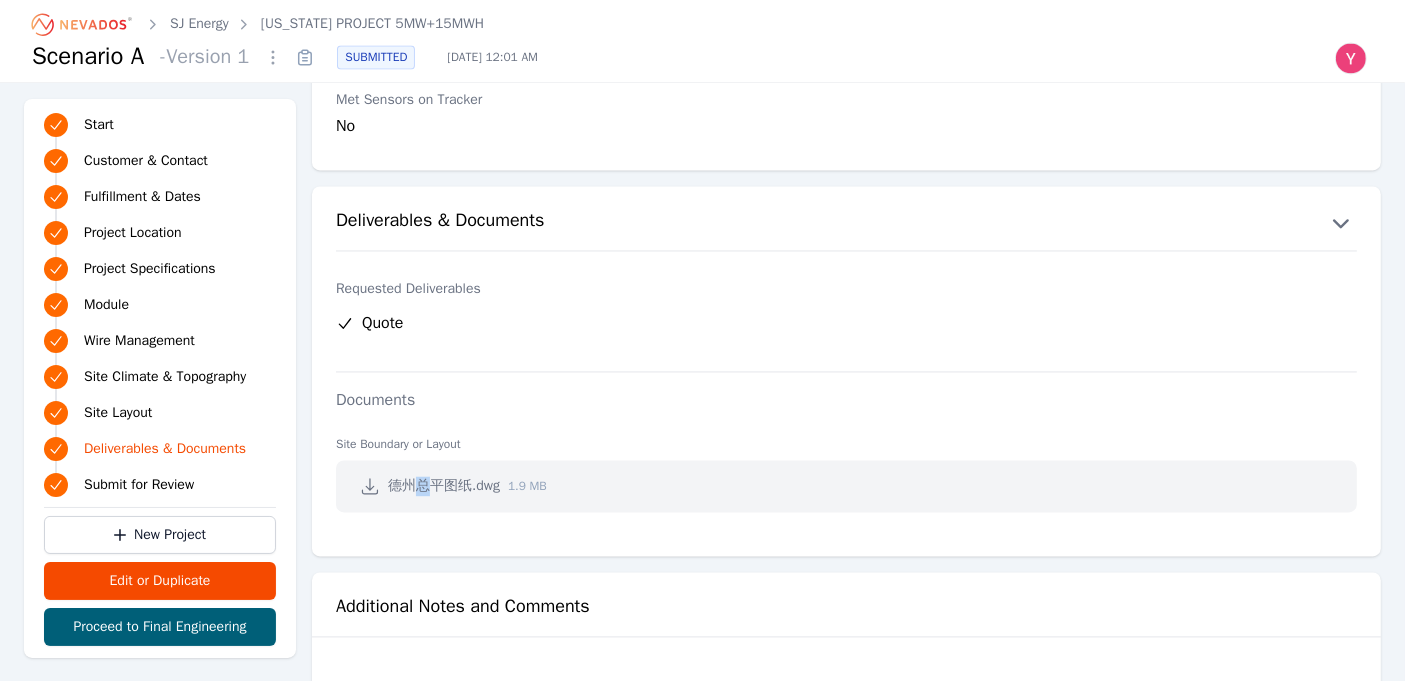 click on "德州总平图纸.dwg" at bounding box center (444, 486) 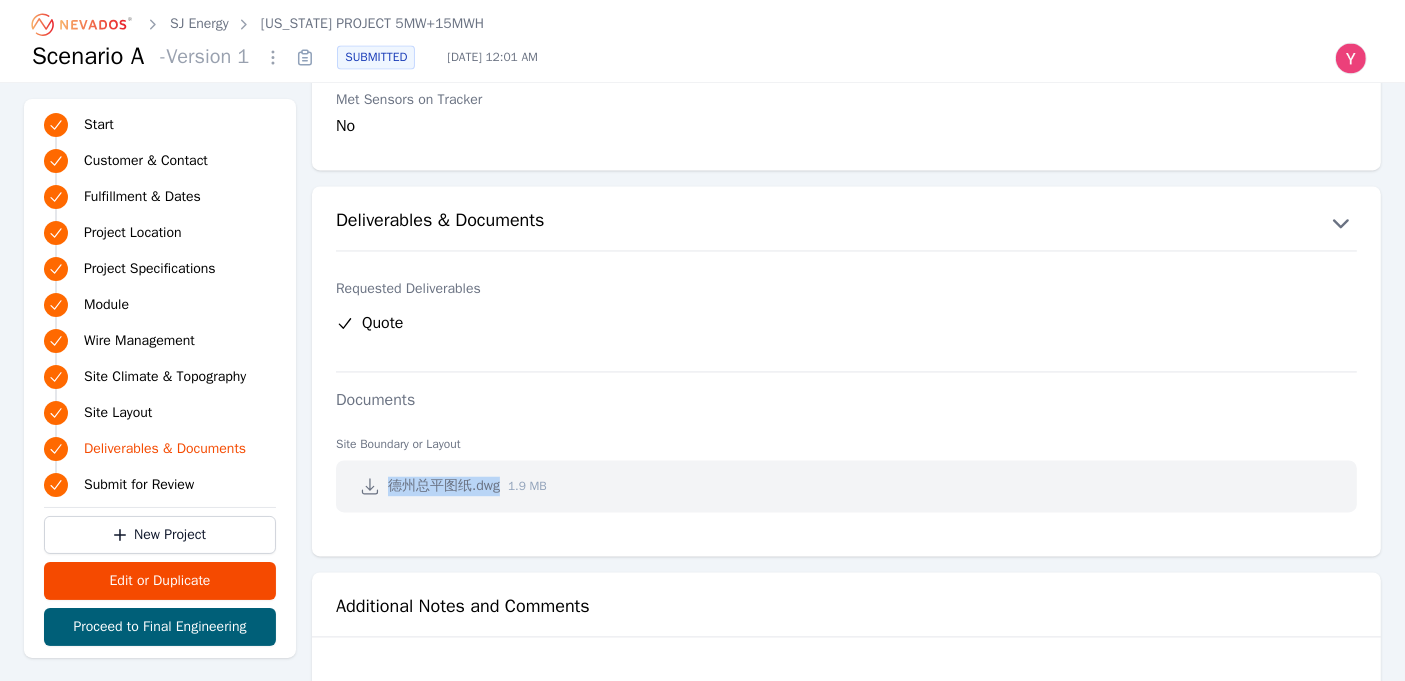 click on "德州总平图纸.dwg" at bounding box center [444, 486] 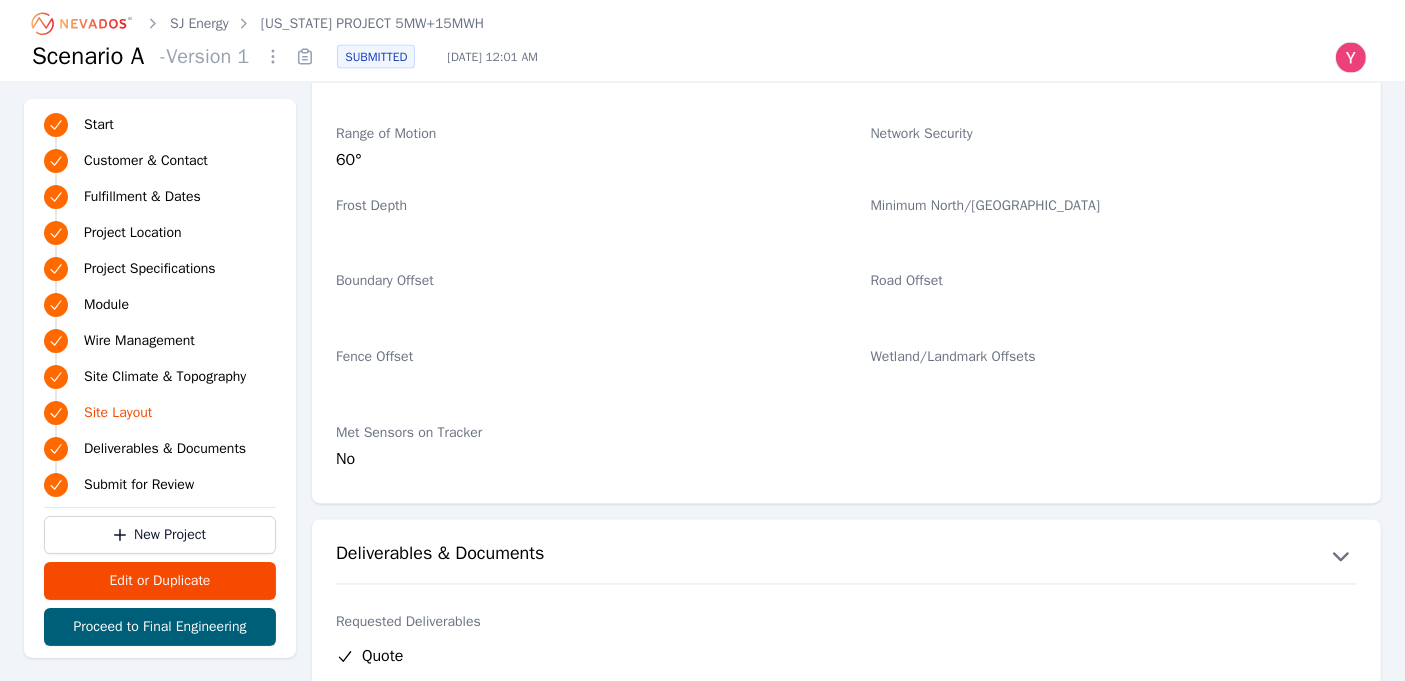 scroll, scrollTop: 4137, scrollLeft: 0, axis: vertical 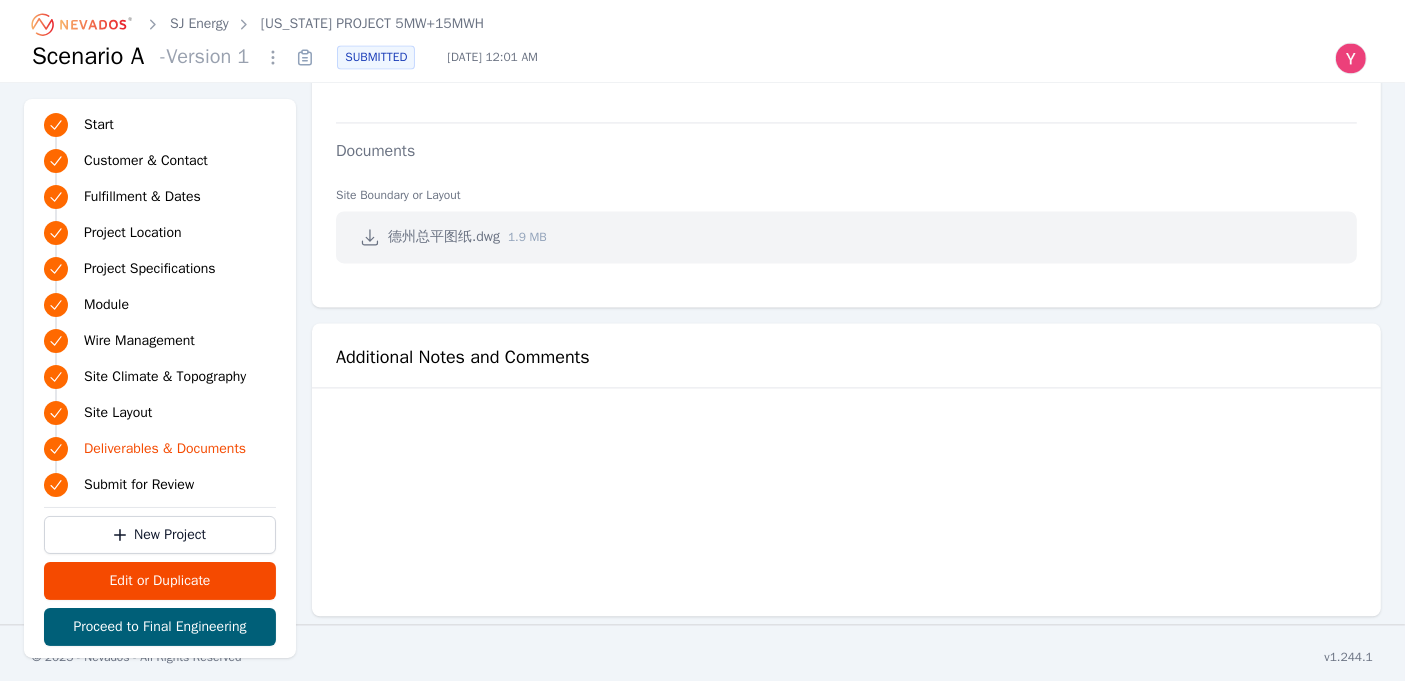 click at bounding box center [846, 504] 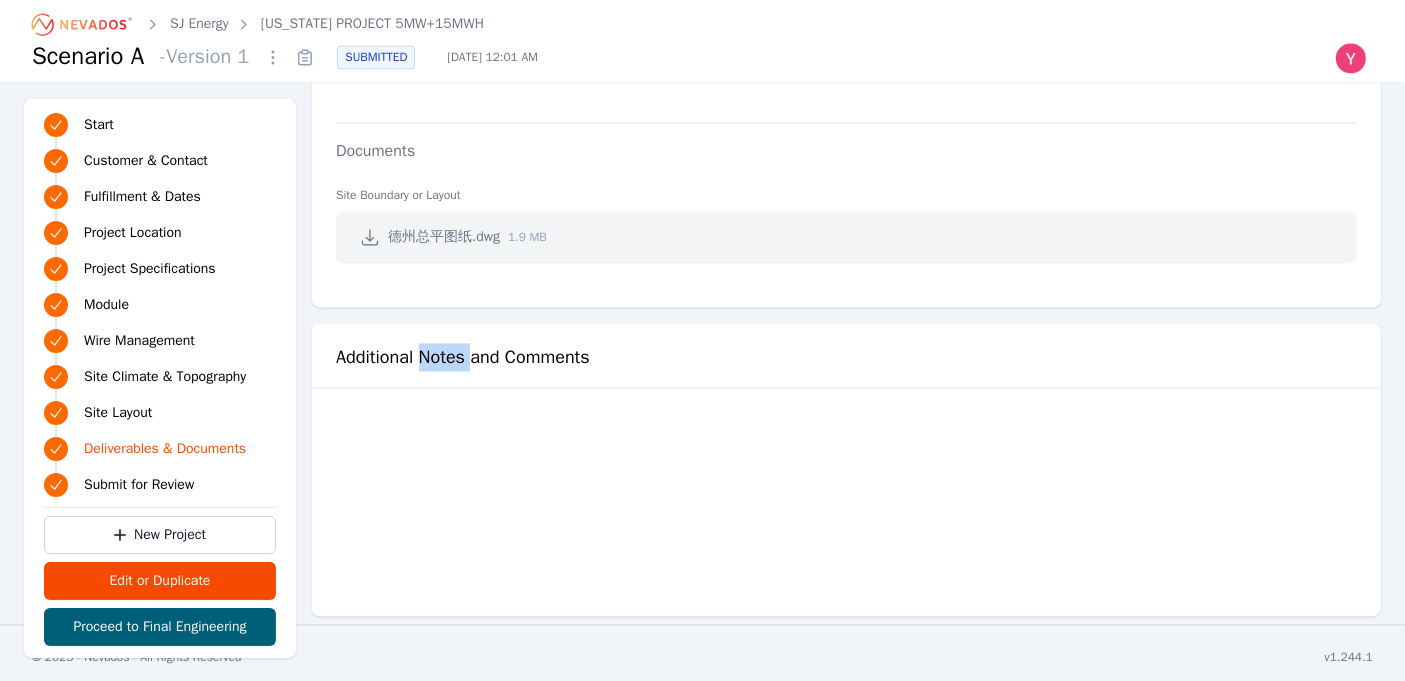 click on "Additional Notes and Comments" at bounding box center [463, 357] 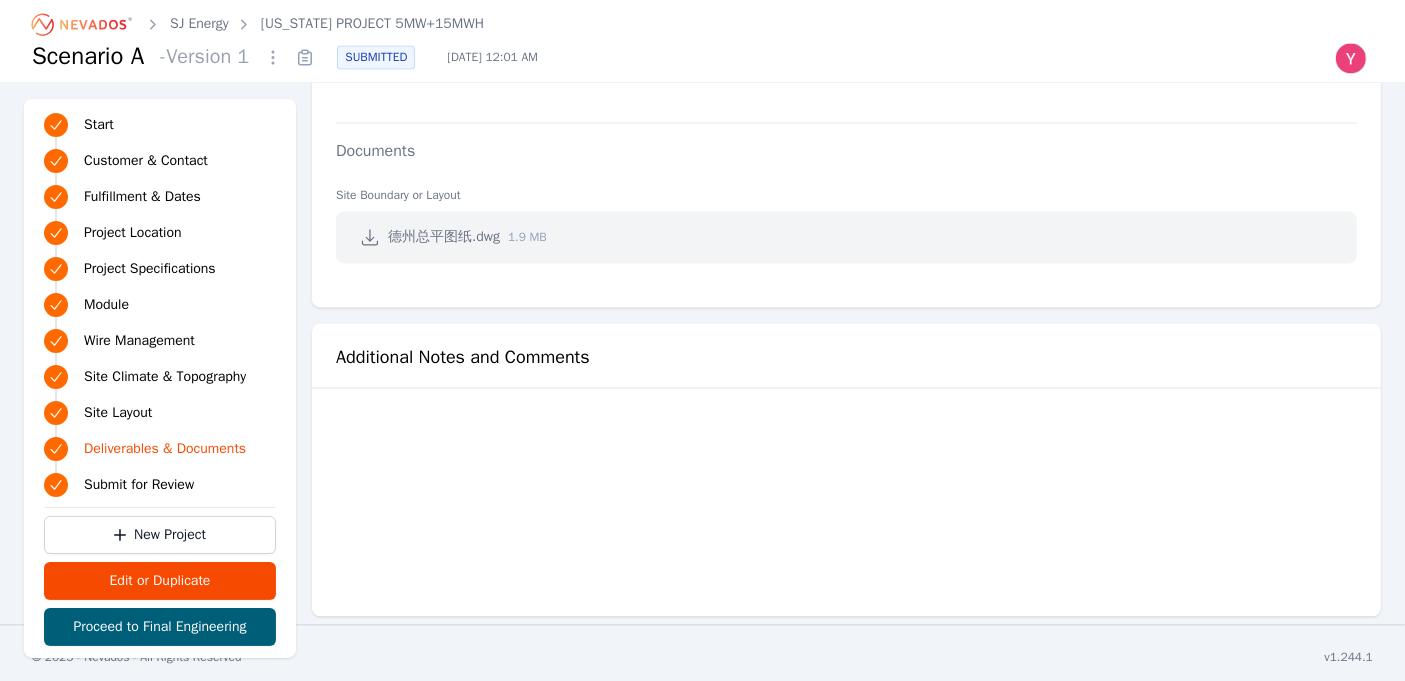 click on "Additional Notes and Comments" at bounding box center (463, 357) 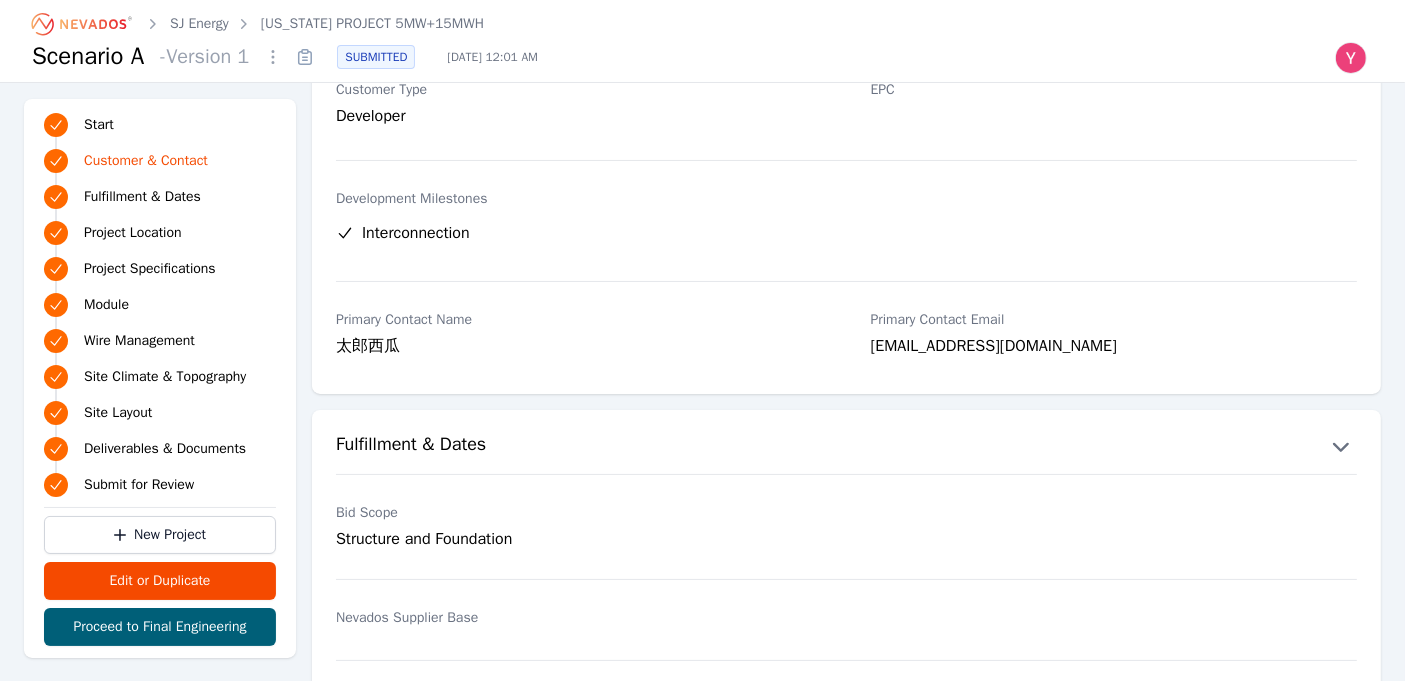 scroll, scrollTop: 137, scrollLeft: 0, axis: vertical 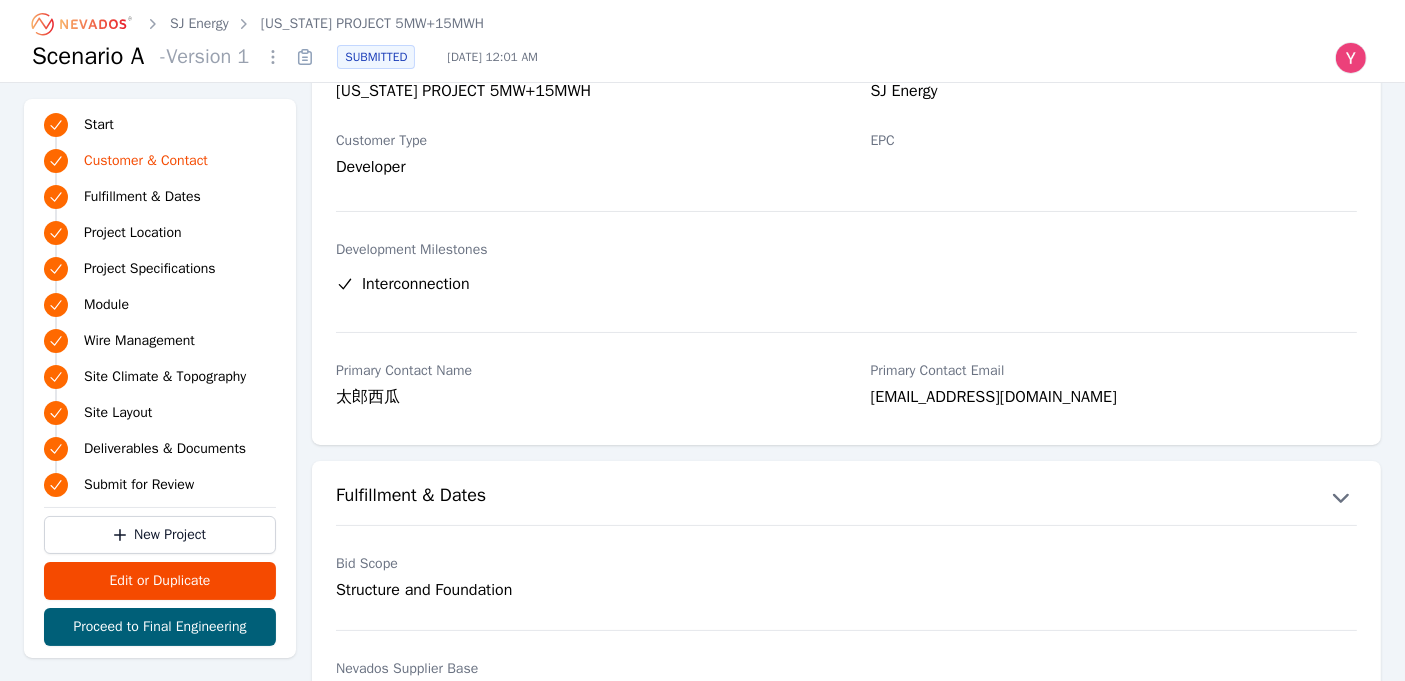 click on "太郎西瓜" at bounding box center (579, 399) 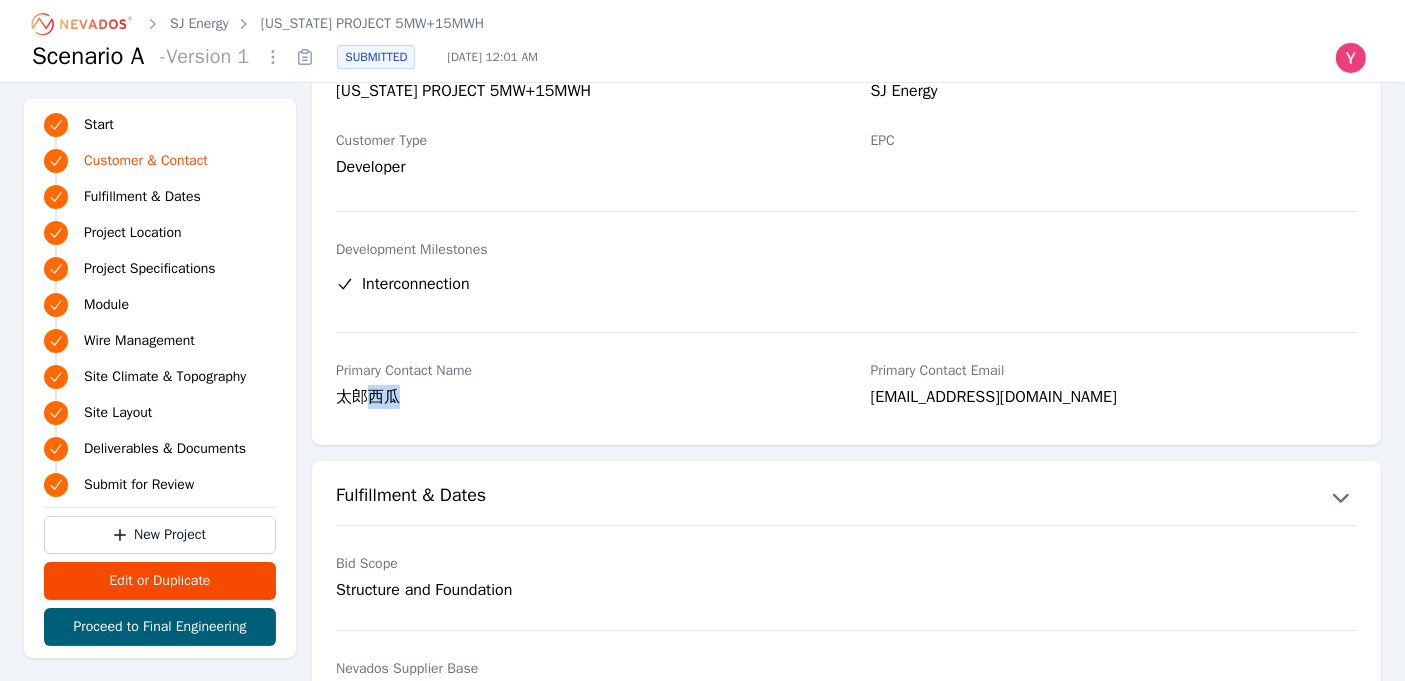 click on "太郎西瓜" at bounding box center [579, 399] 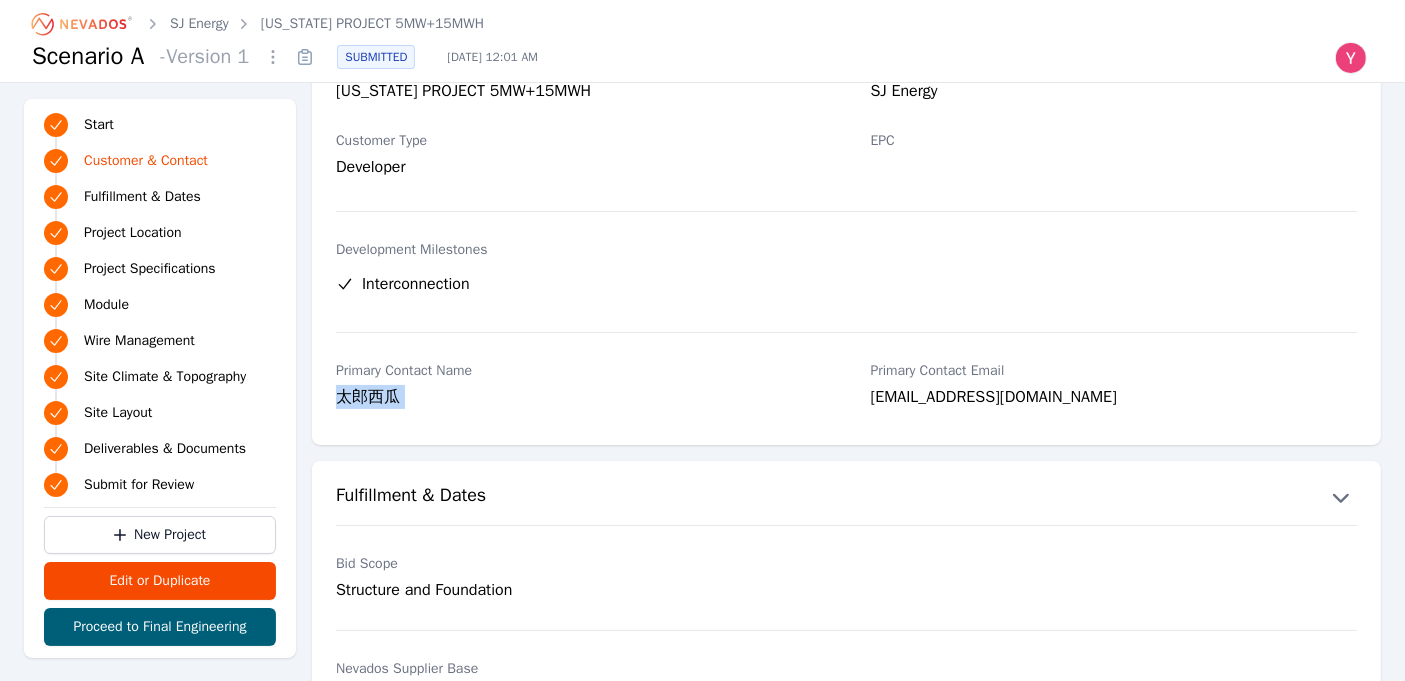 click on "太郎西瓜" at bounding box center (579, 399) 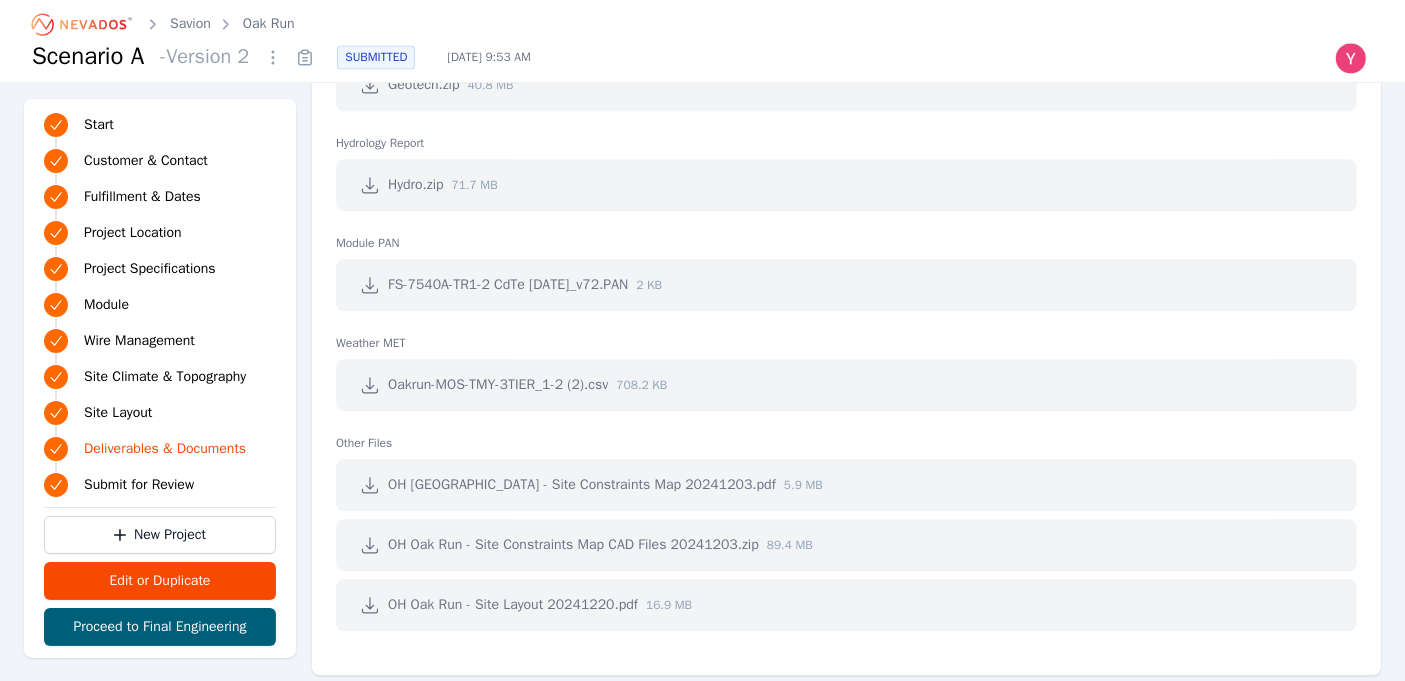 scroll, scrollTop: 4620, scrollLeft: 0, axis: vertical 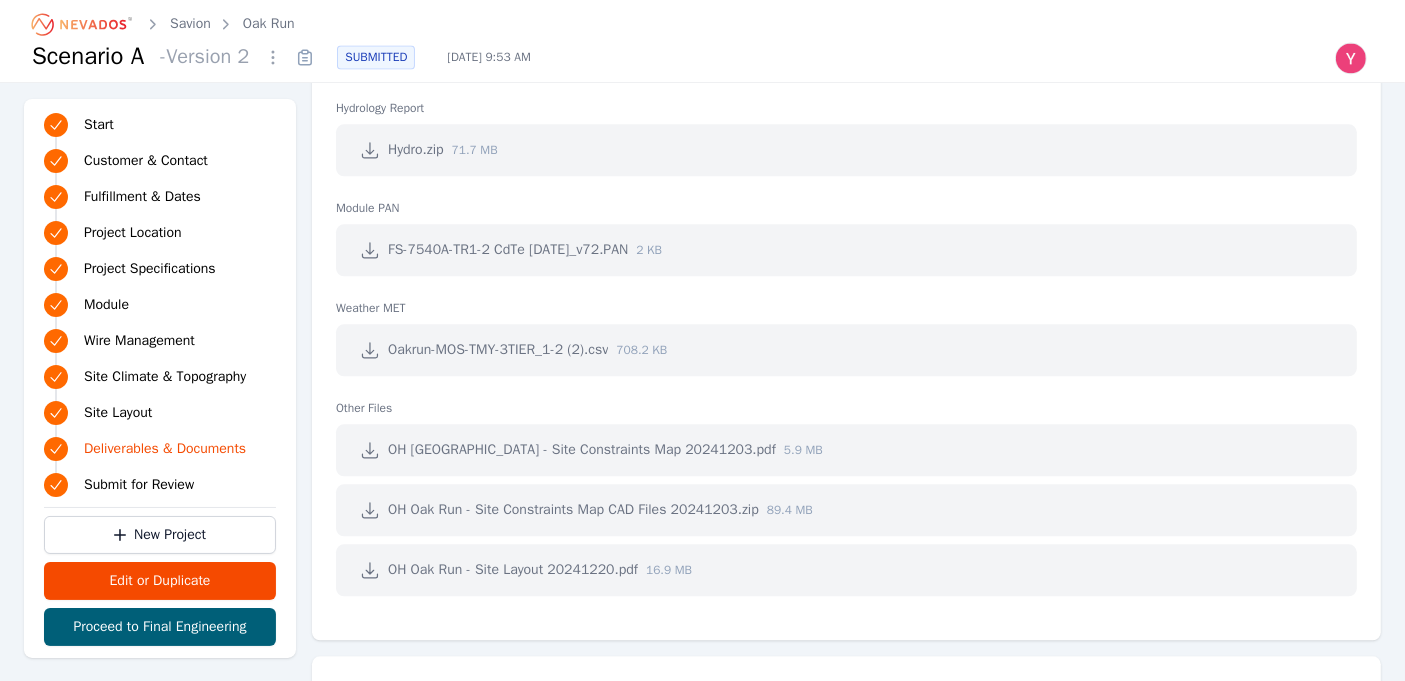 click 